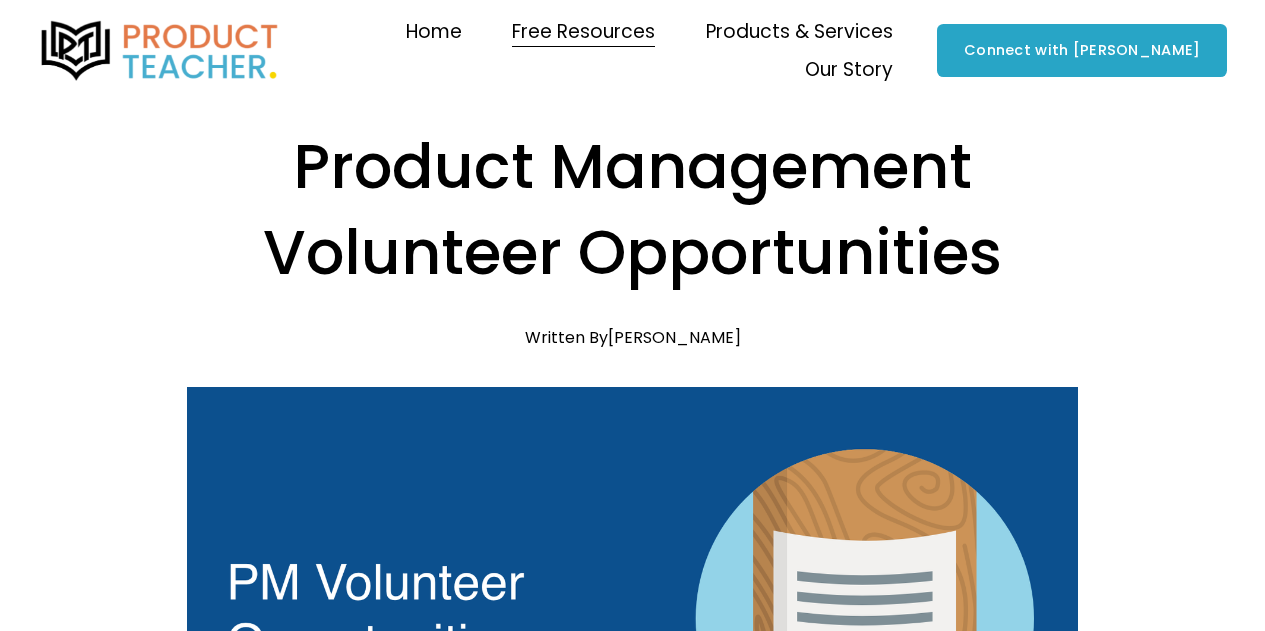 scroll, scrollTop: 0, scrollLeft: 0, axis: both 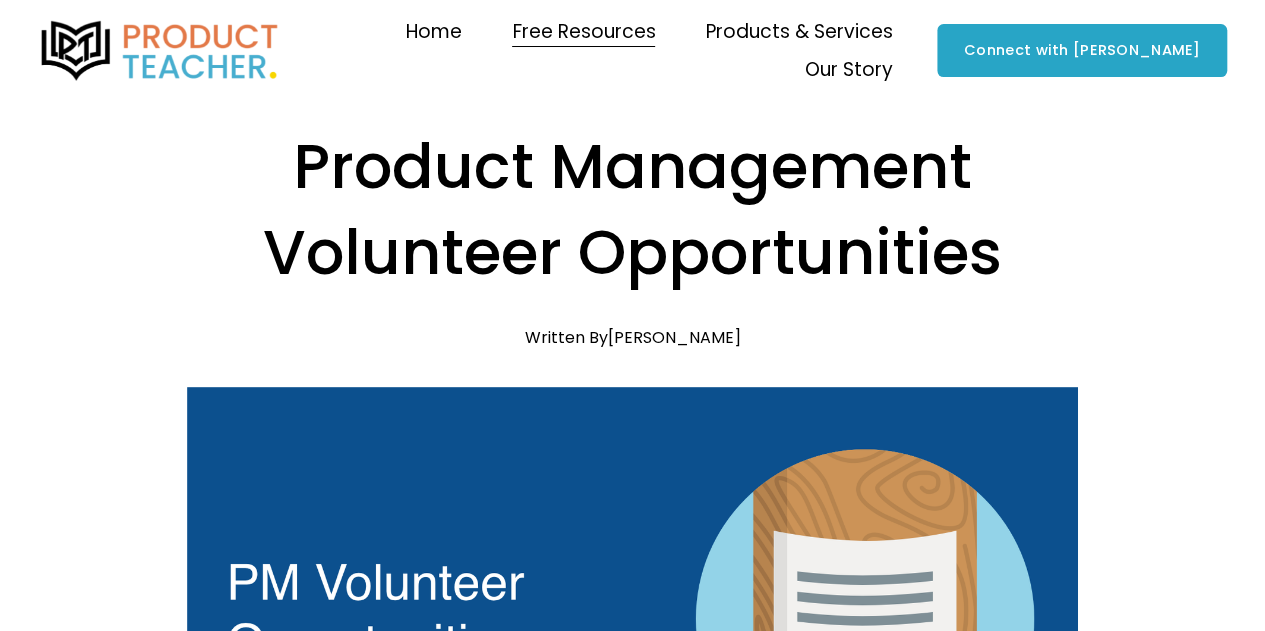 click on "Product Management Volunteer Opportunities
Apr 4
Written By  Clement Kao
One question I regularly get is “how can I get started as a product management volunteer?” It’s an excellent question that historically hasn’t been well-answered, and it’s a question that we should be taking more seriously as a profession. make the world a better place to live in ." at bounding box center (632, 5377) 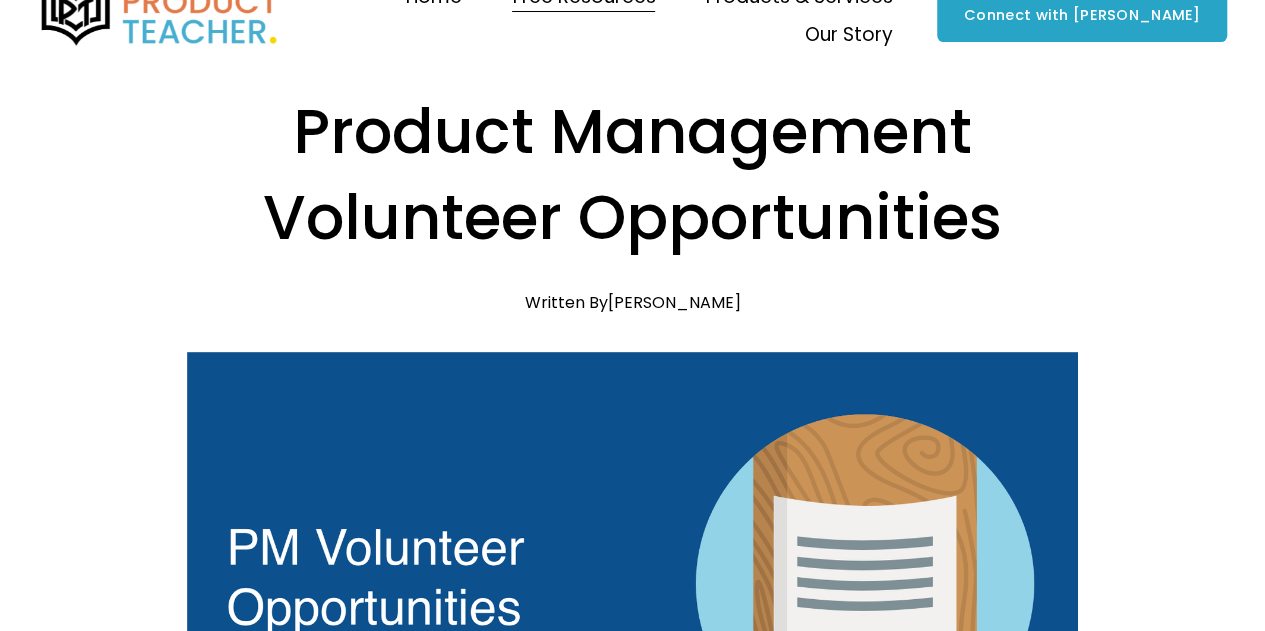 scroll, scrollTop: 0, scrollLeft: 0, axis: both 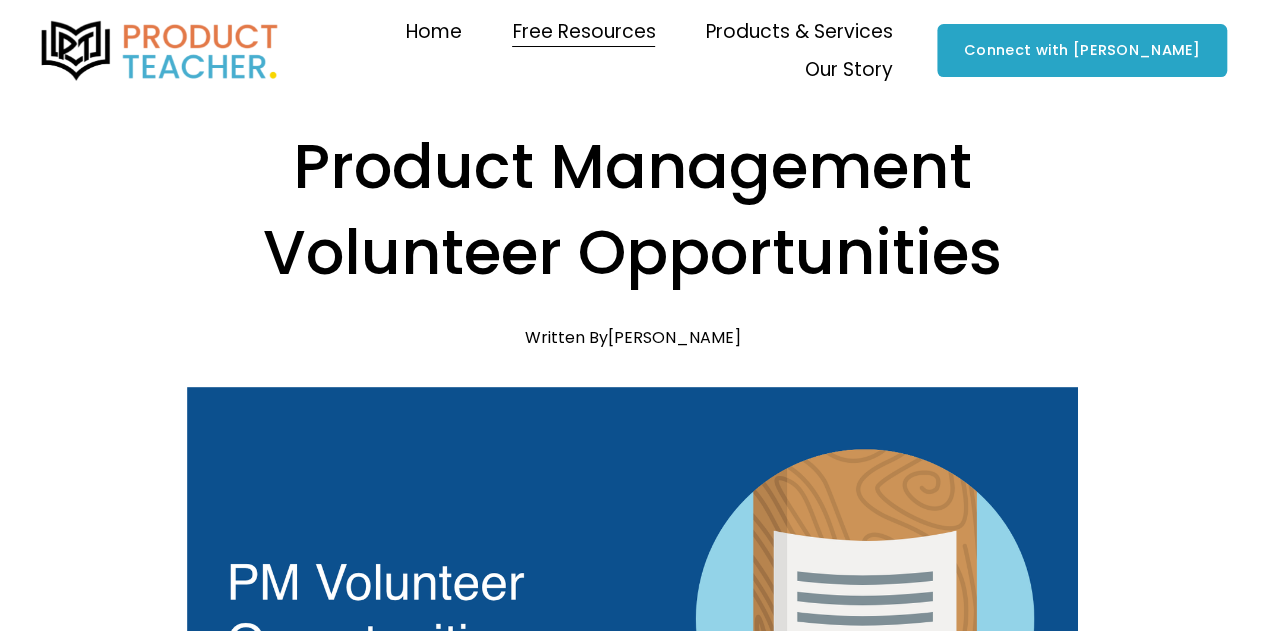 click on "Connect with [PERSON_NAME]" at bounding box center (1082, 50) 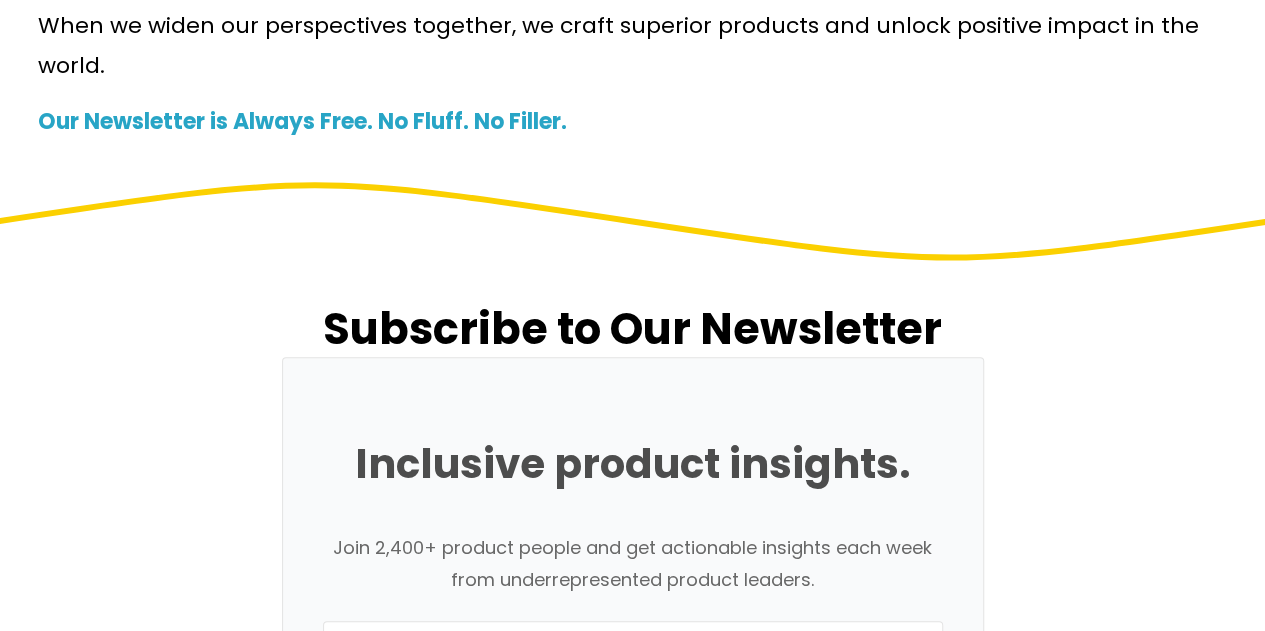 scroll, scrollTop: 300, scrollLeft: 0, axis: vertical 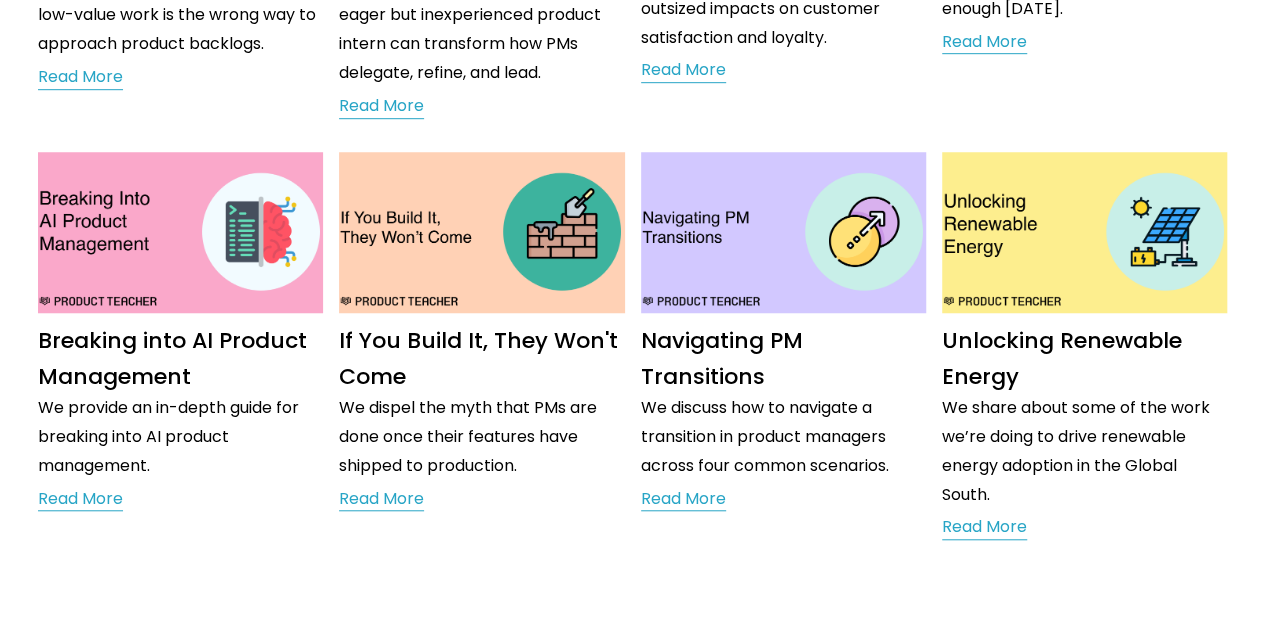 click at bounding box center [181, 232] 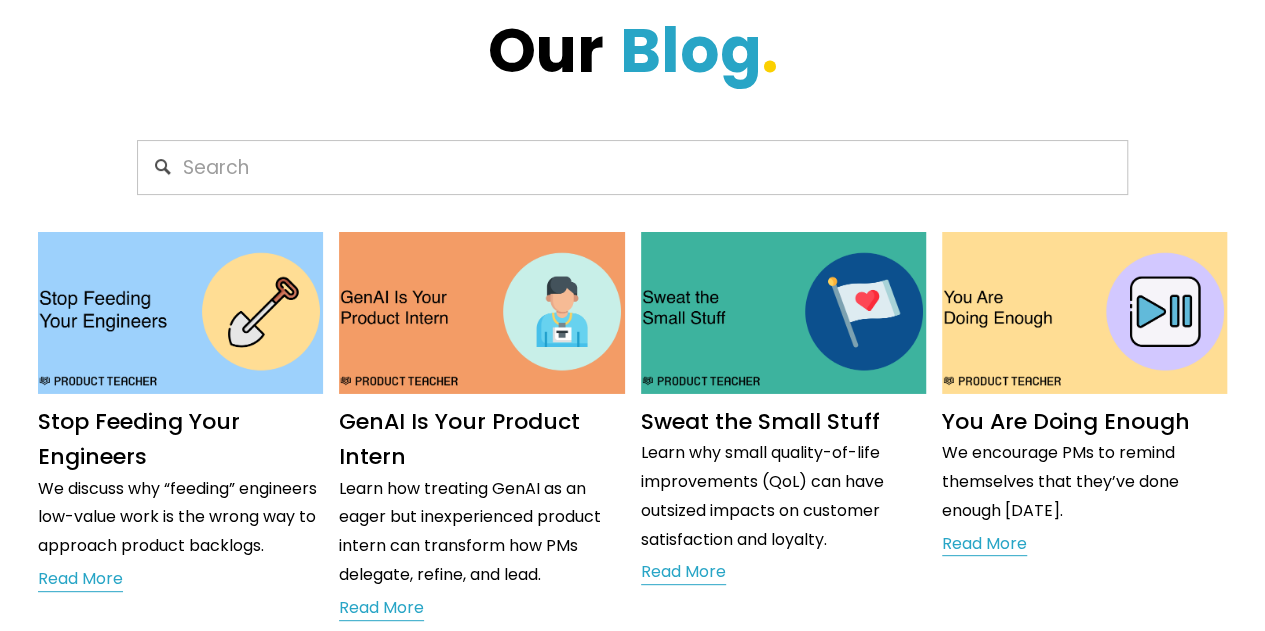 scroll, scrollTop: 0, scrollLeft: 0, axis: both 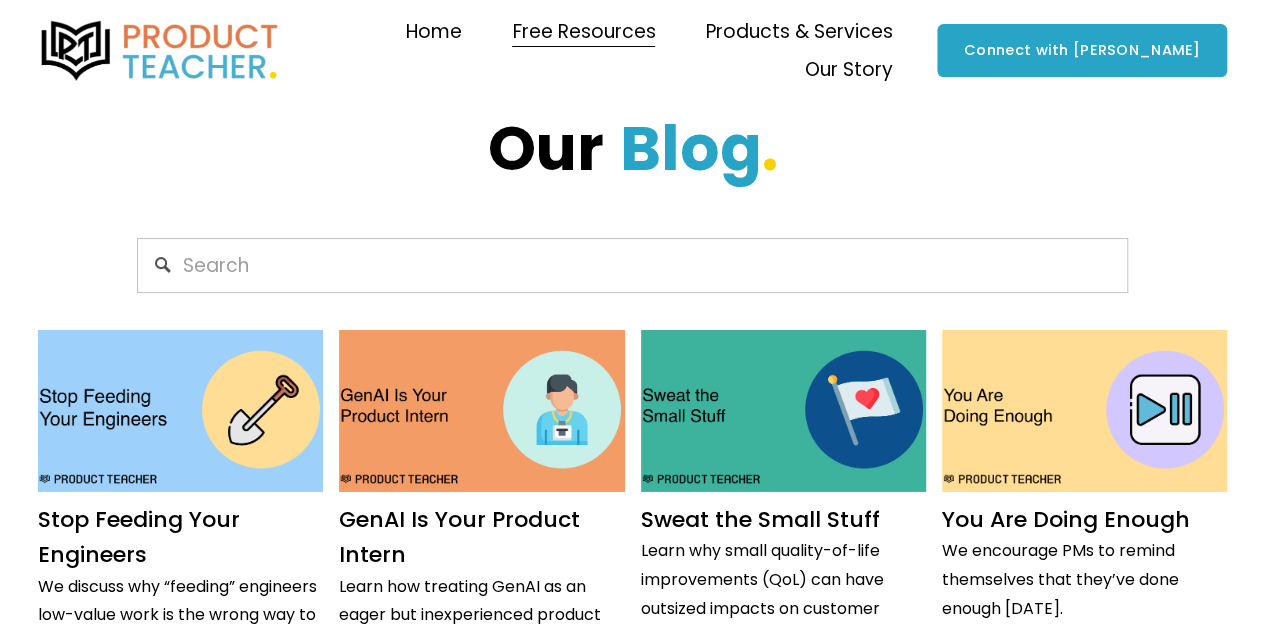 click on "Coaching" at bounding box center (0, 0) 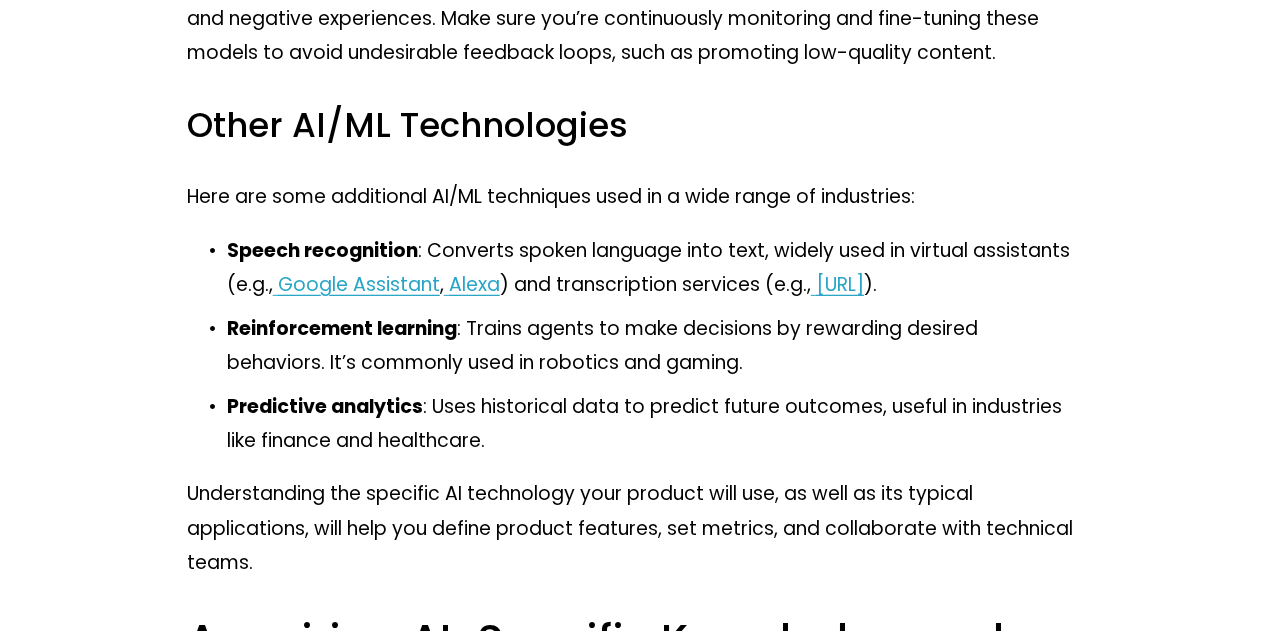 scroll, scrollTop: 7200, scrollLeft: 0, axis: vertical 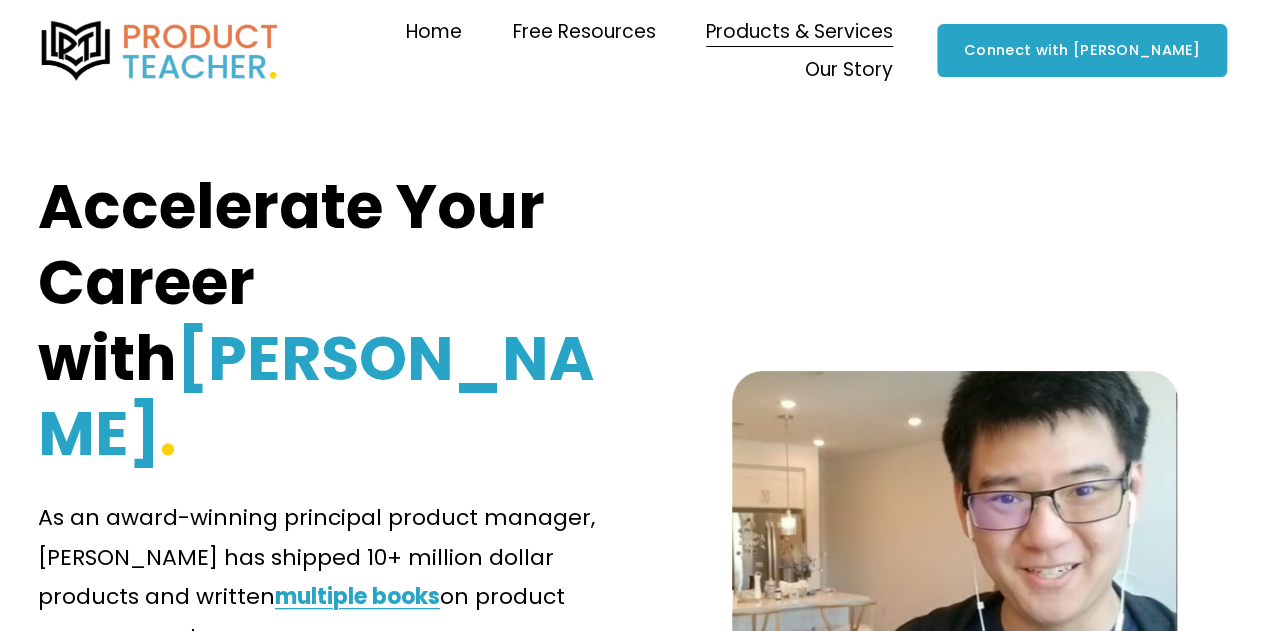 click on "Workshops" at bounding box center [0, 0] 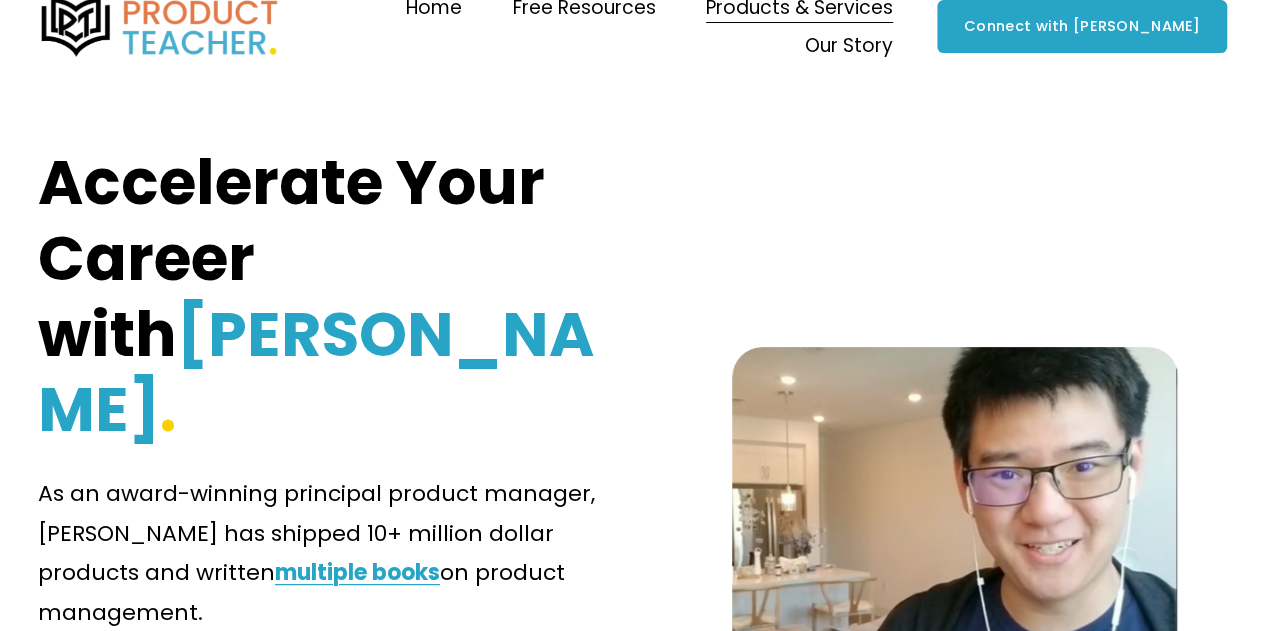 scroll, scrollTop: 0, scrollLeft: 0, axis: both 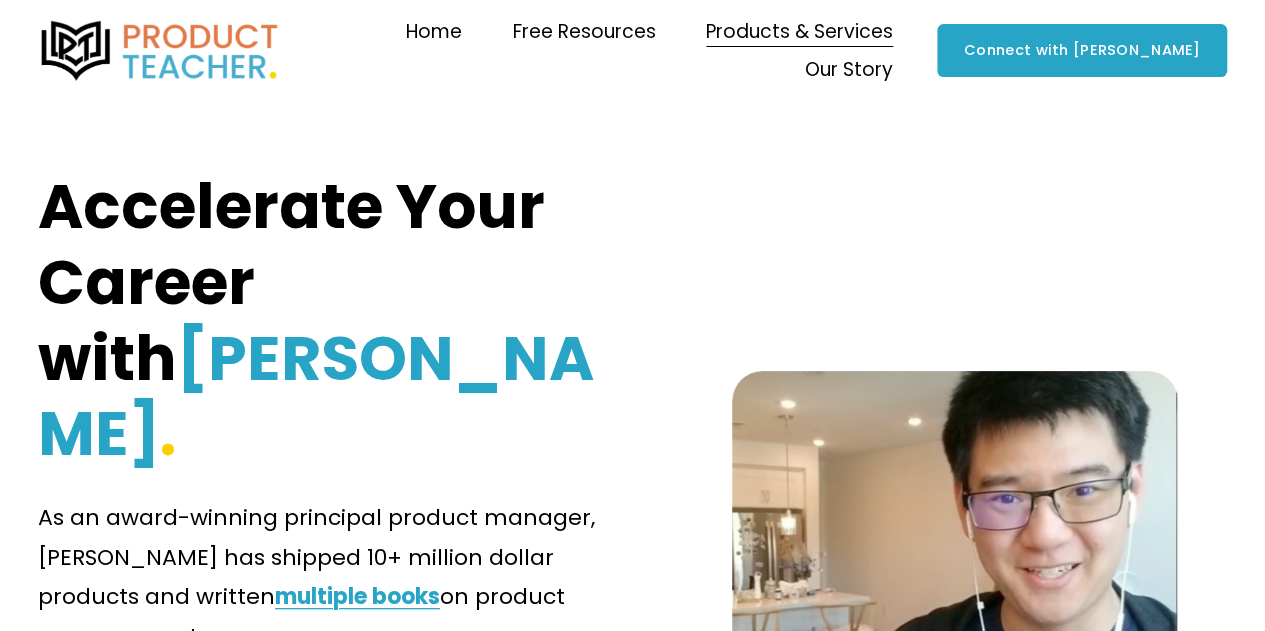 click on "Why Product Teacher?" at bounding box center [0, 0] 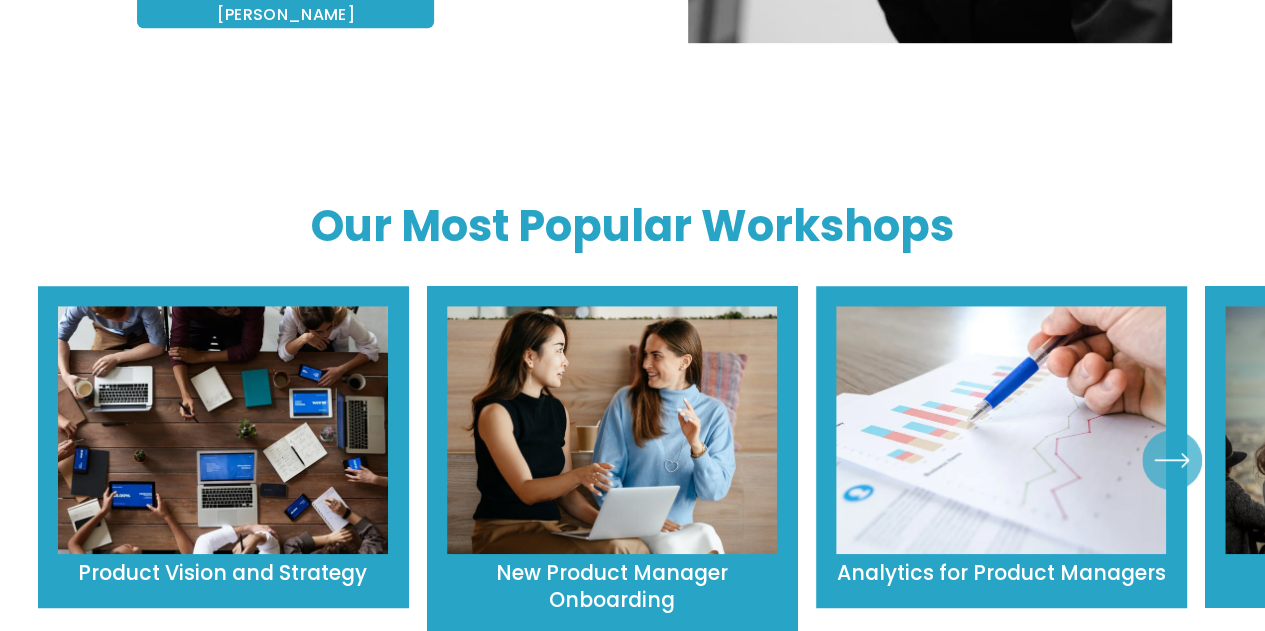 scroll, scrollTop: 900, scrollLeft: 0, axis: vertical 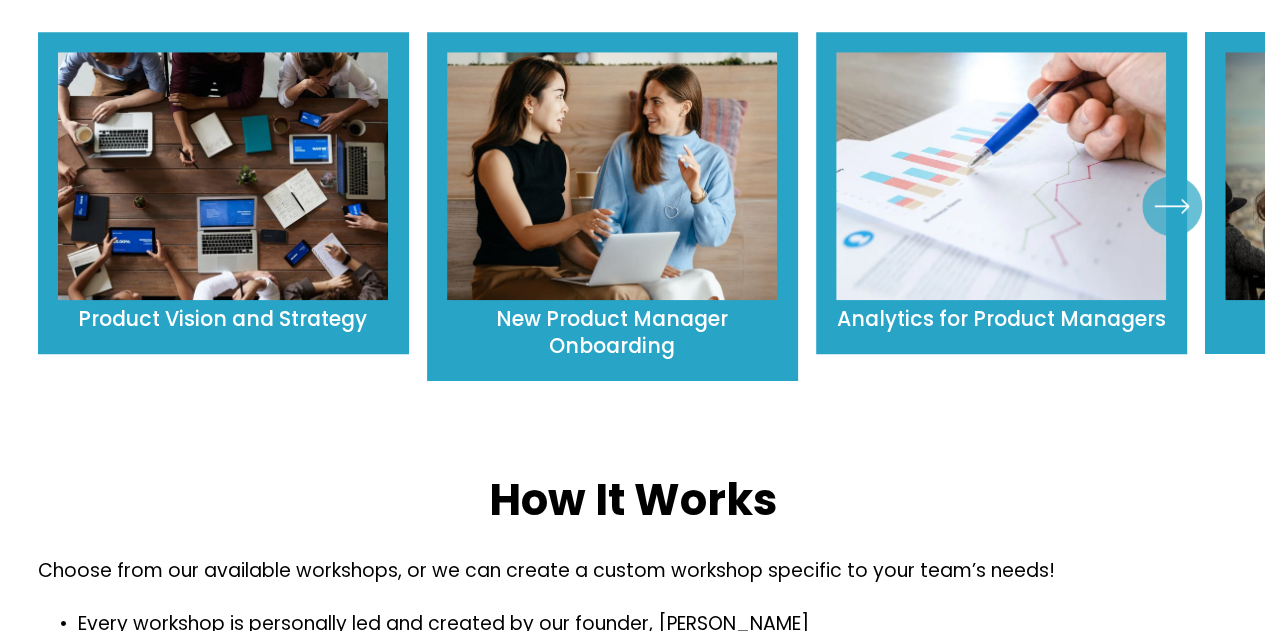 click on "Product Vision and Strategy
New Product Manager Onboarding" 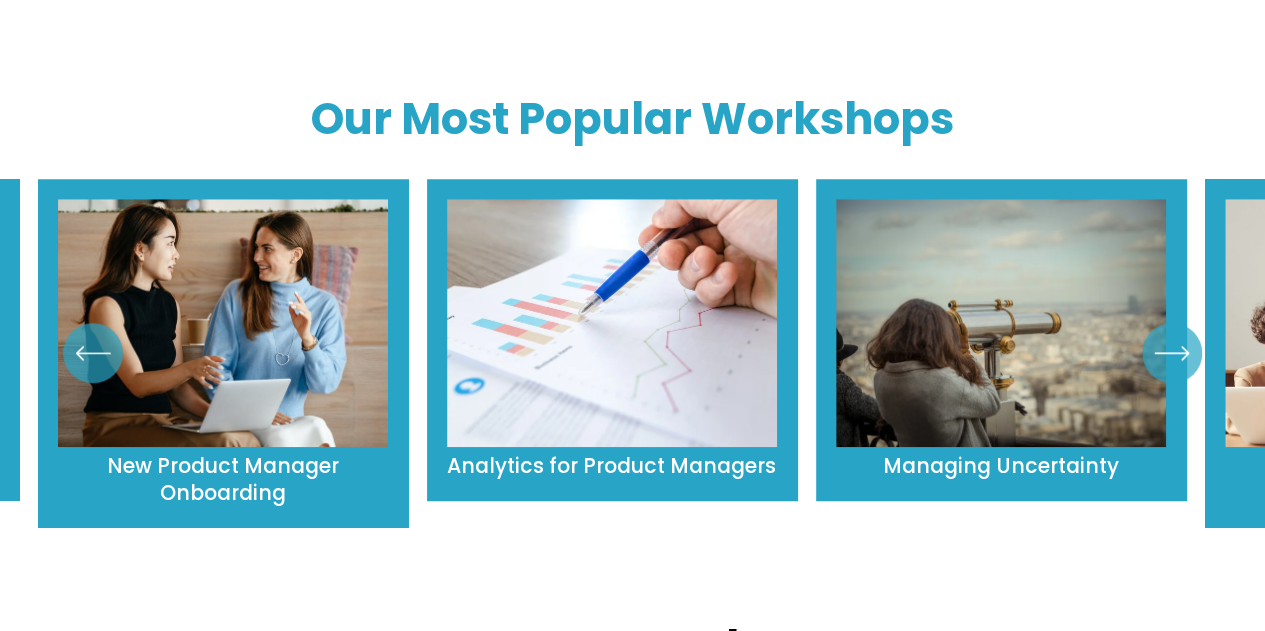 scroll, scrollTop: 600, scrollLeft: 0, axis: vertical 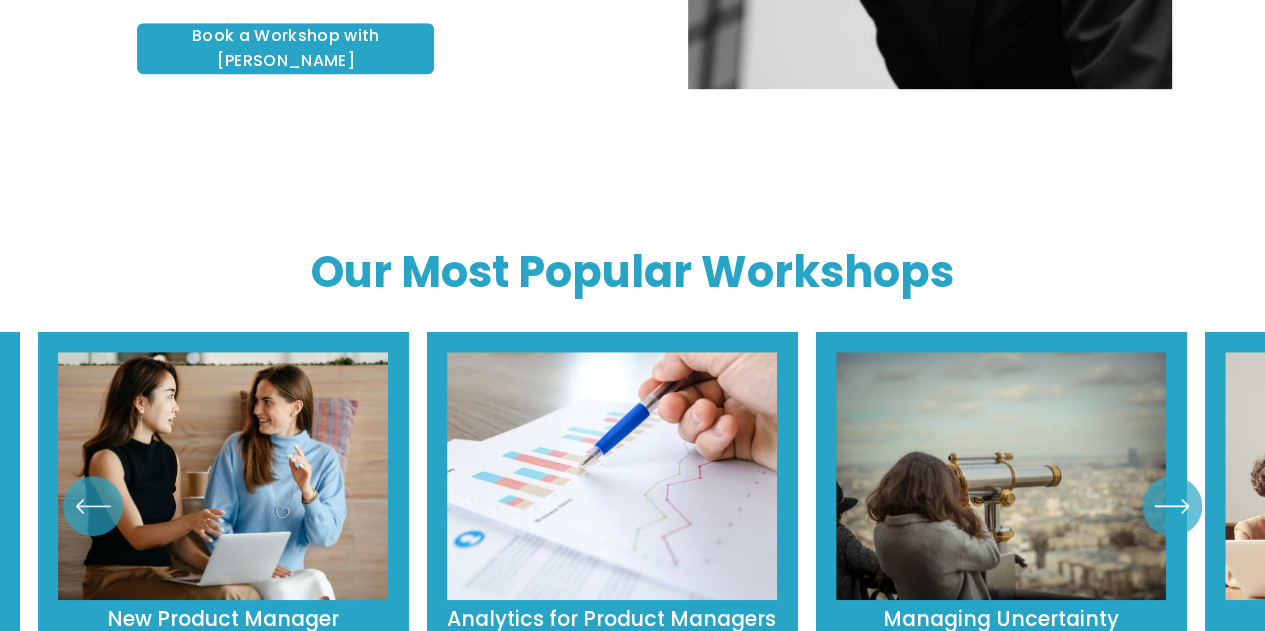 click on "Product Vision and Strategy
New Product Manager Onboarding" 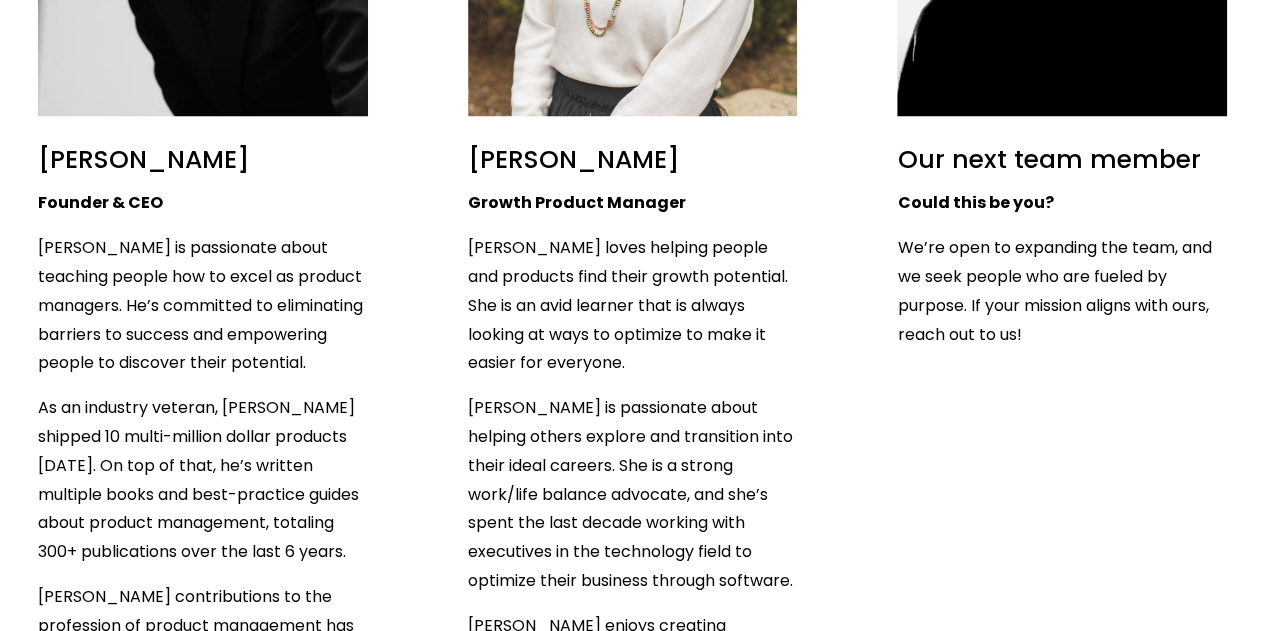 scroll, scrollTop: 1800, scrollLeft: 0, axis: vertical 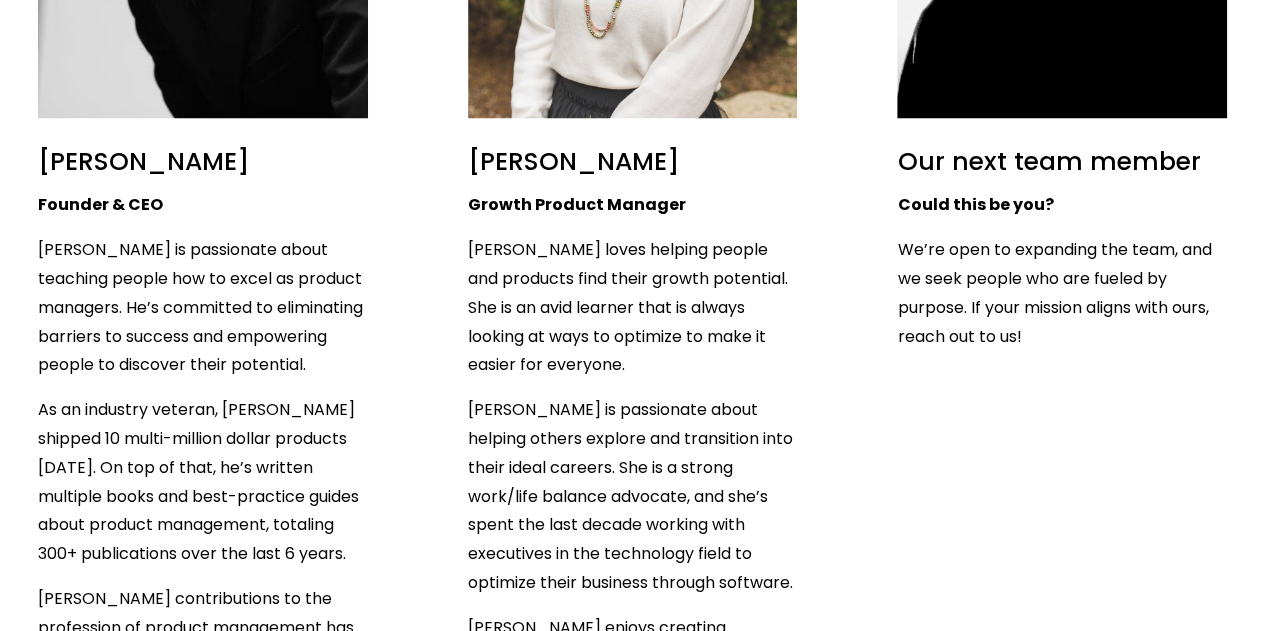 click on "Our next team member" 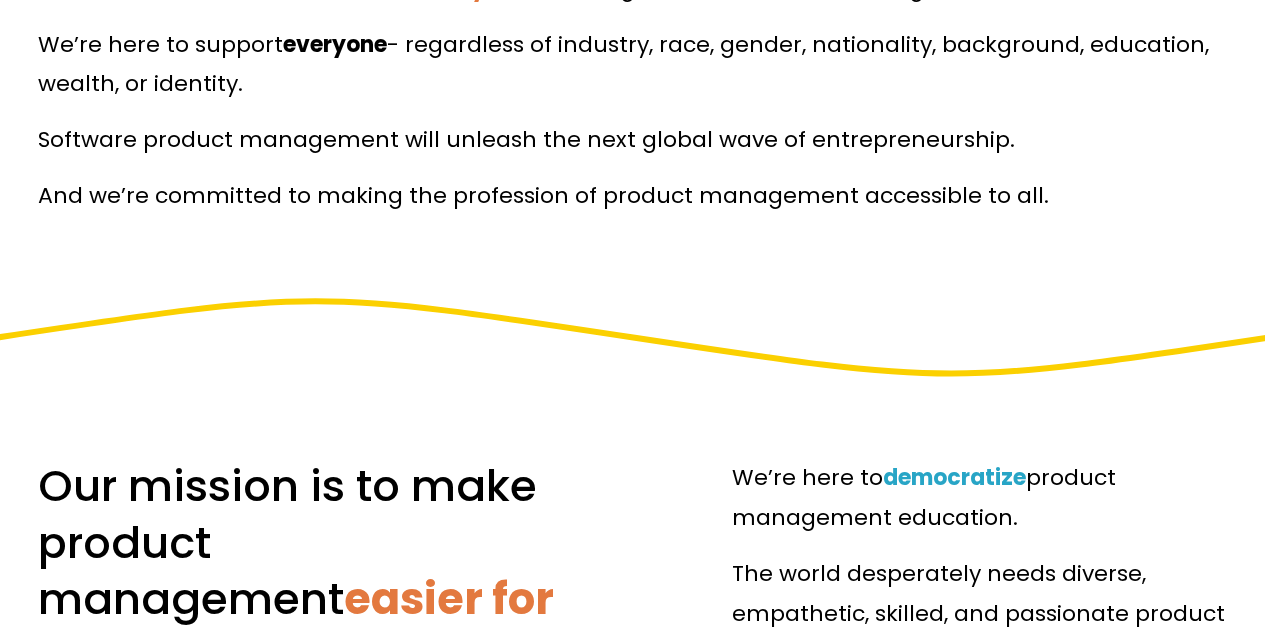 scroll, scrollTop: 68, scrollLeft: 0, axis: vertical 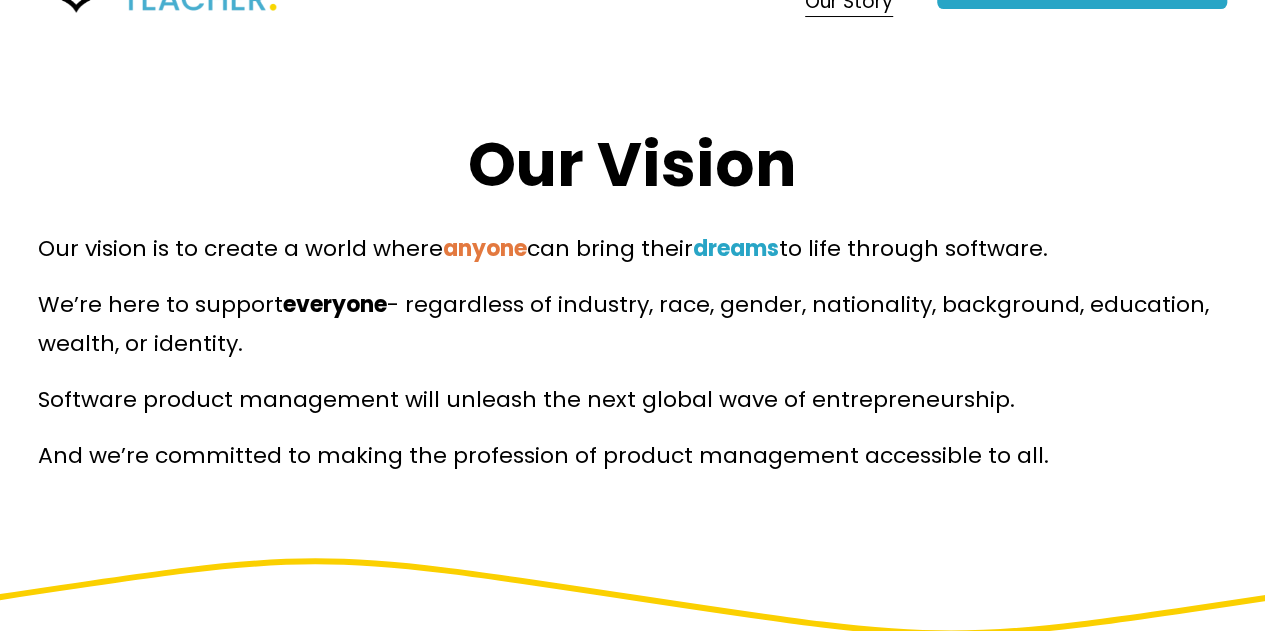click on "Our vision is to create a world where  anyone  can bring their  dreams  to life through software. We’re here to support  everyone  - regardless of industry, race, gender, nationality, background, education, wealth, or identity. Software product management will unleash the next global wave of entrepreneurship.  And we’re committed to making the profession of product management accessible to all." at bounding box center (632, 352) 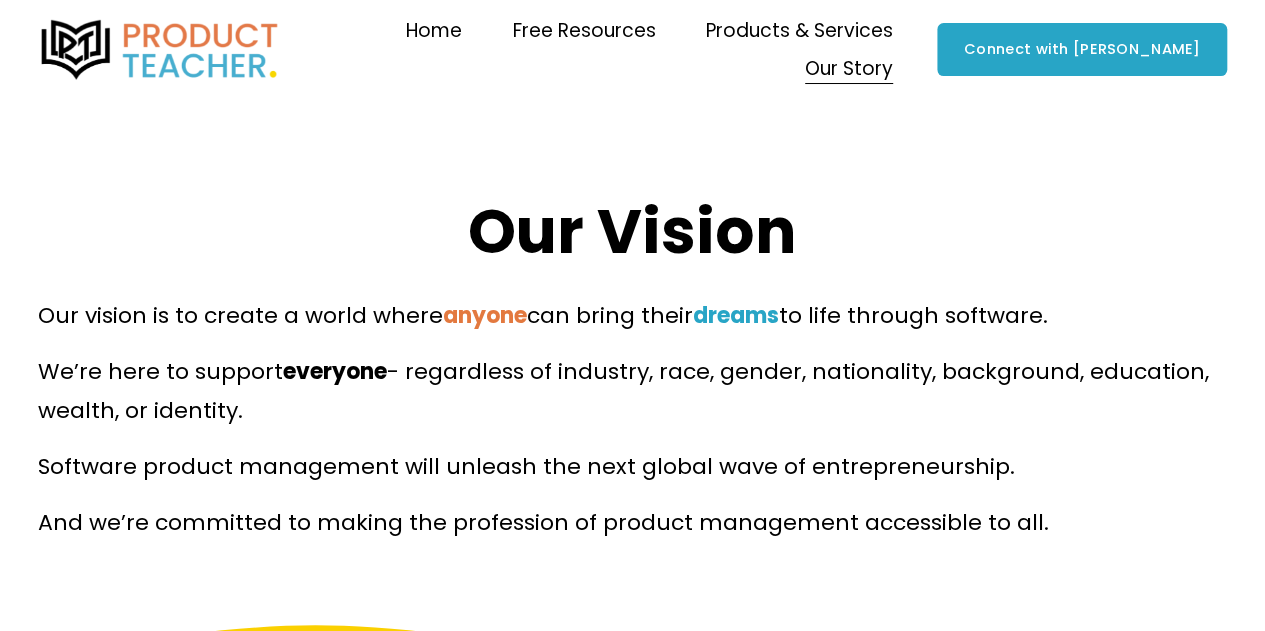 scroll, scrollTop: 0, scrollLeft: 0, axis: both 